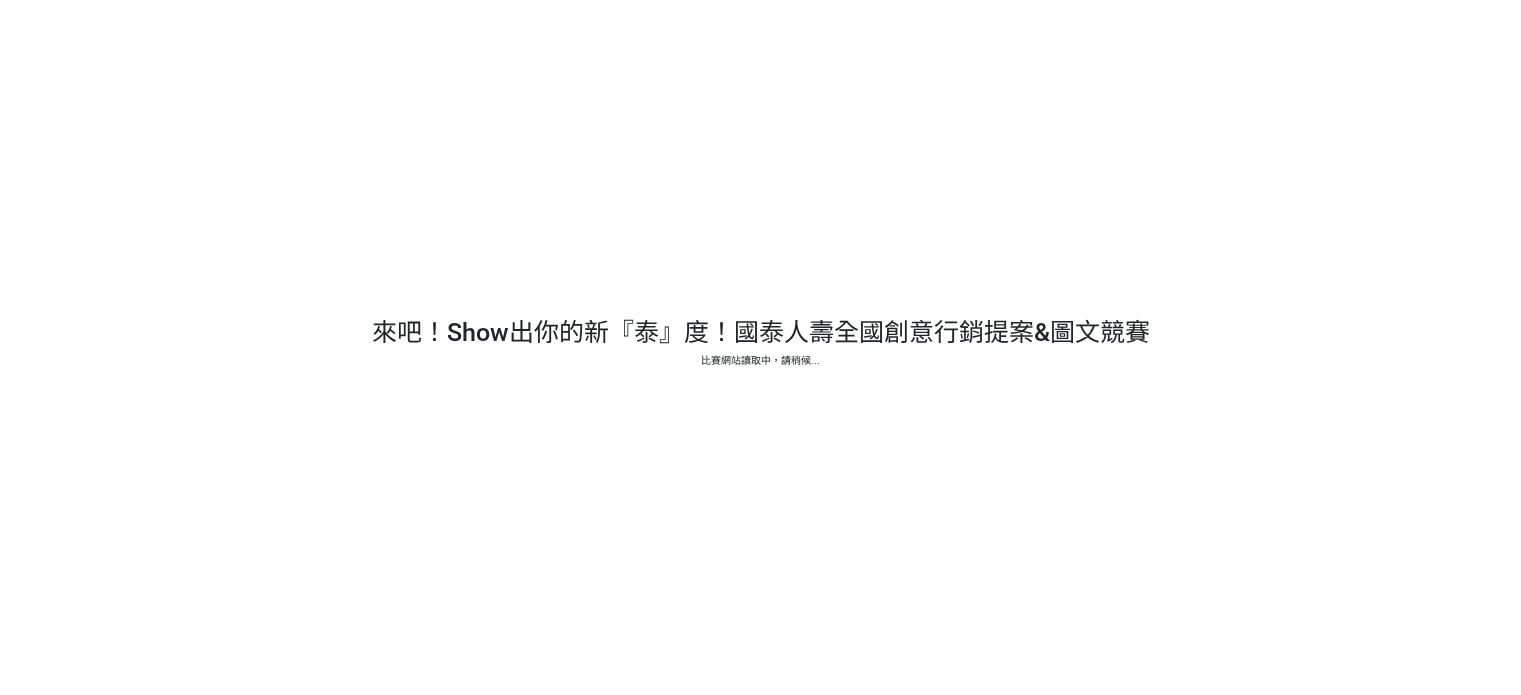 scroll, scrollTop: 0, scrollLeft: 0, axis: both 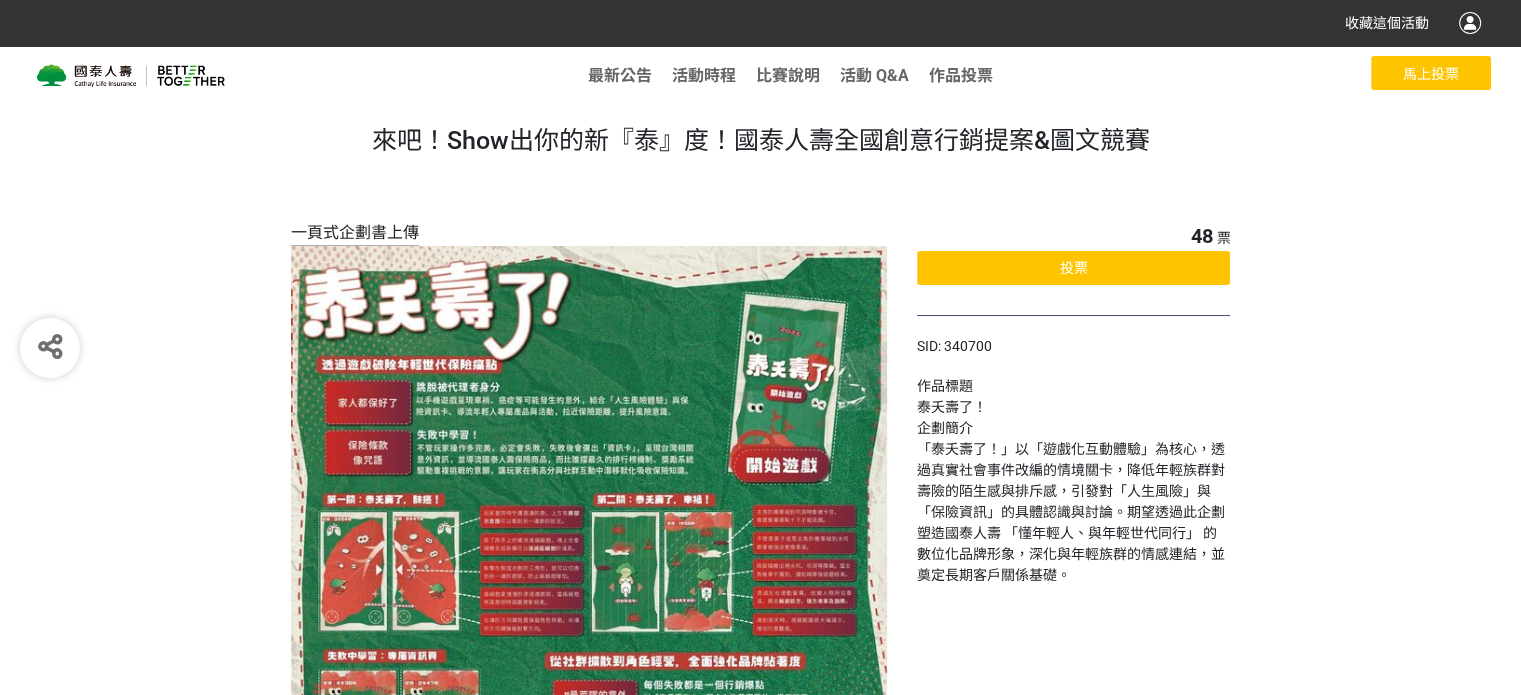 click on "投票" 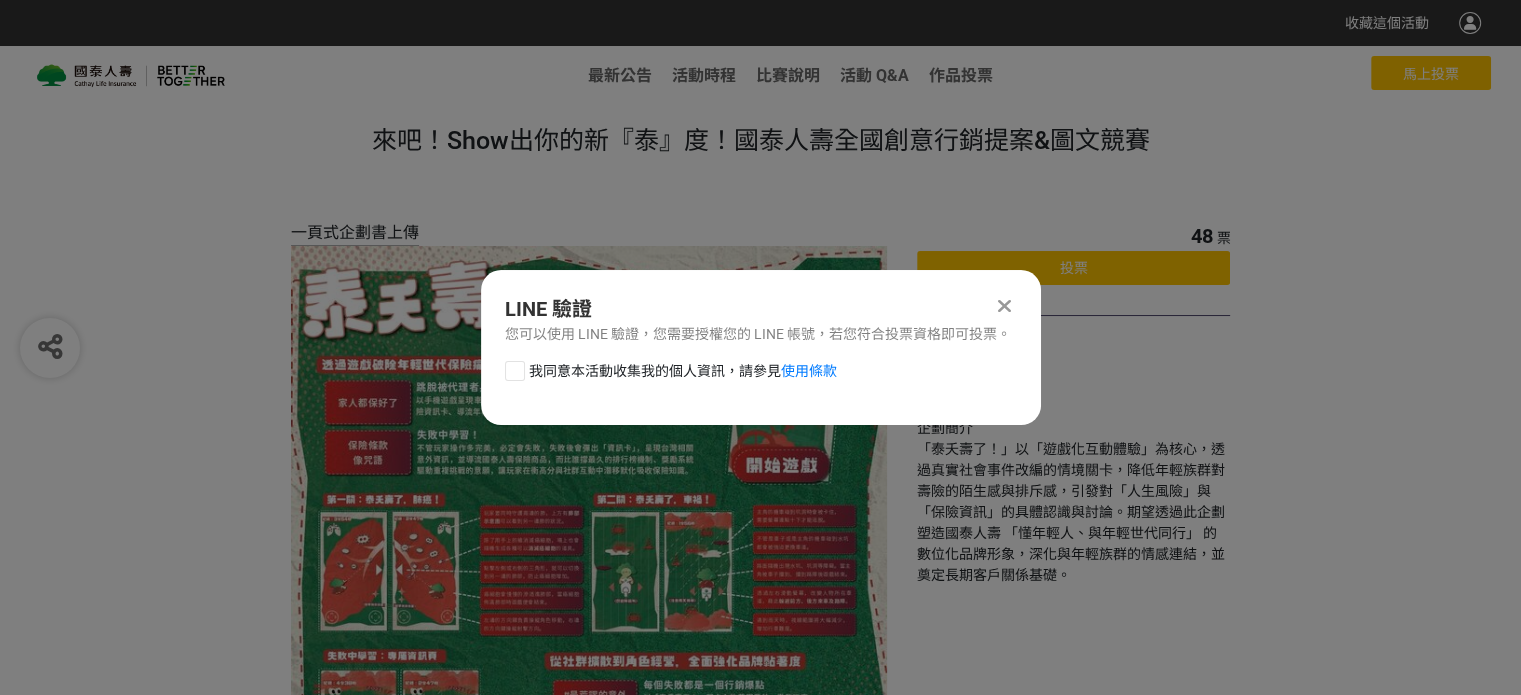 click at bounding box center (515, 371) 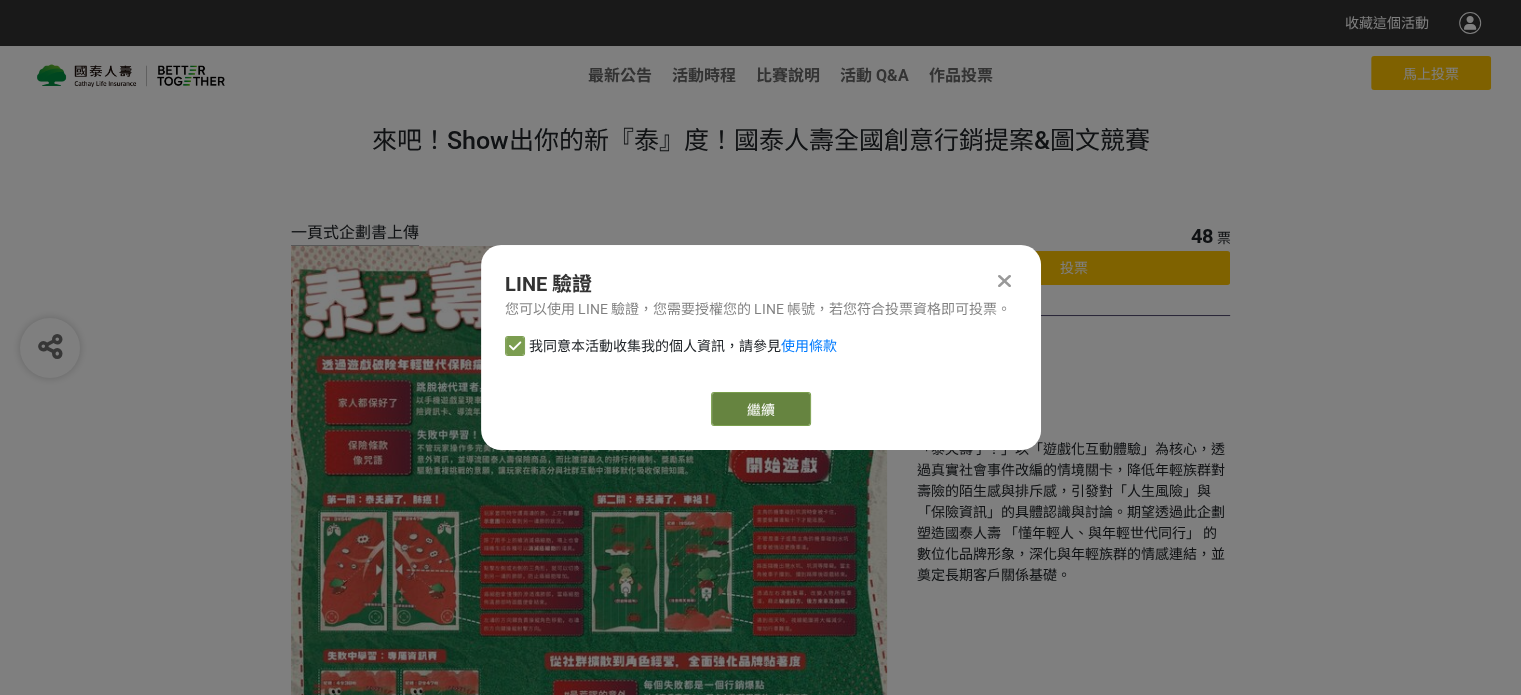 click on "繼續" at bounding box center (761, 409) 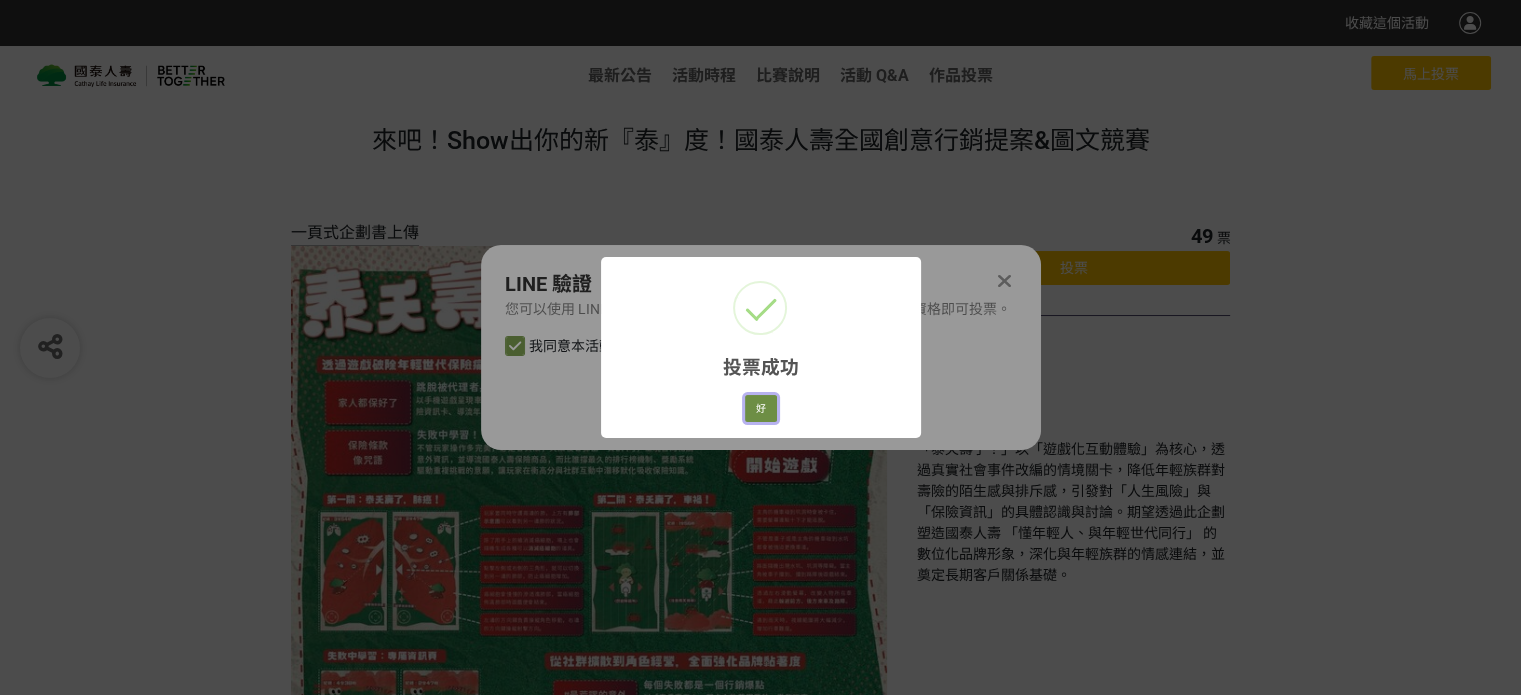 click on "好" at bounding box center [761, 409] 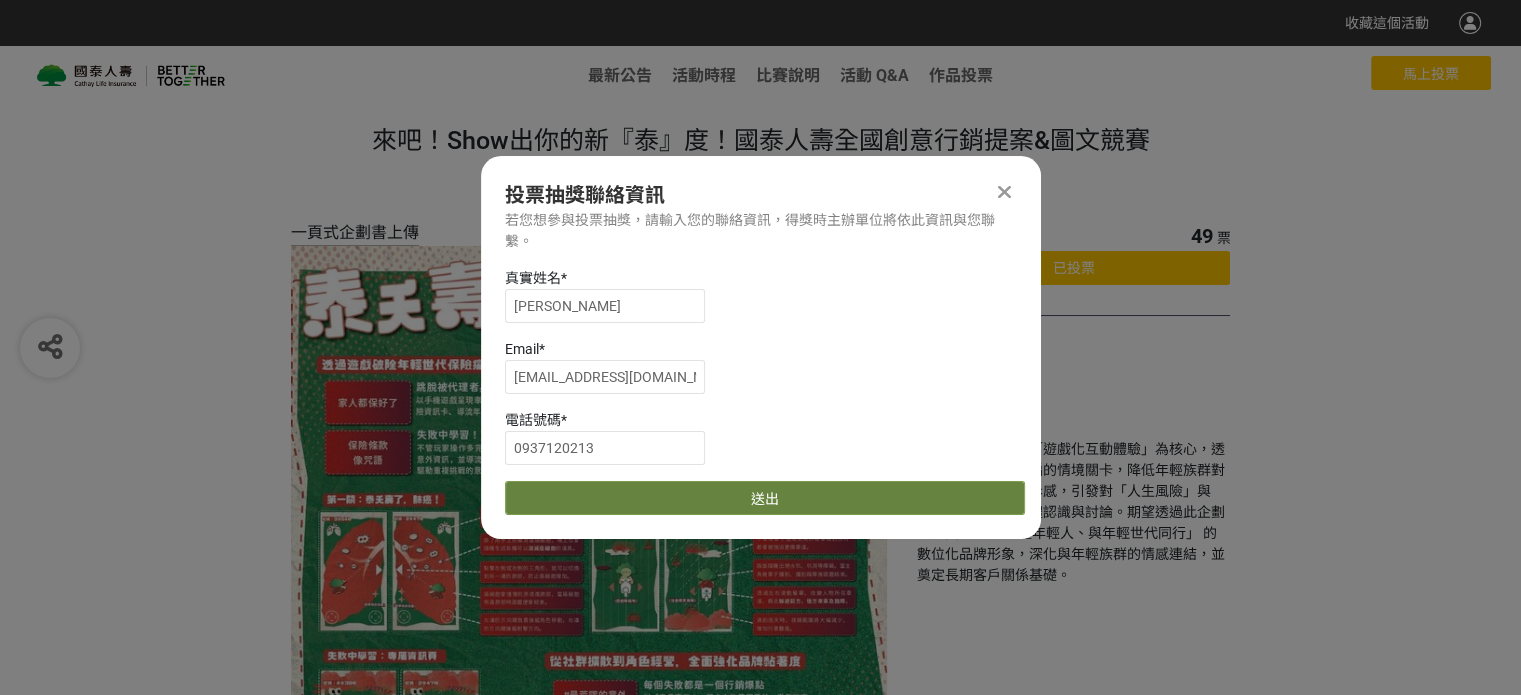 click on "送出" at bounding box center [765, 498] 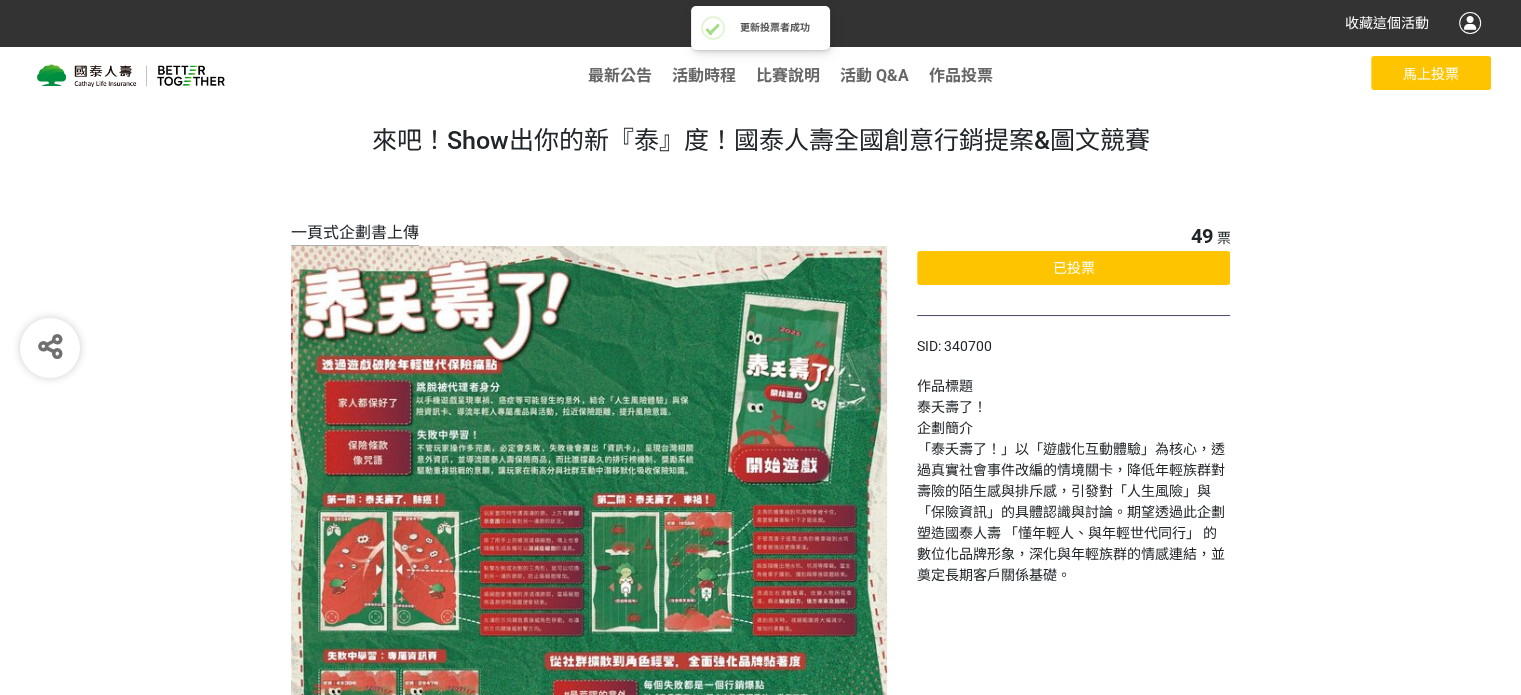 click on "已投票" 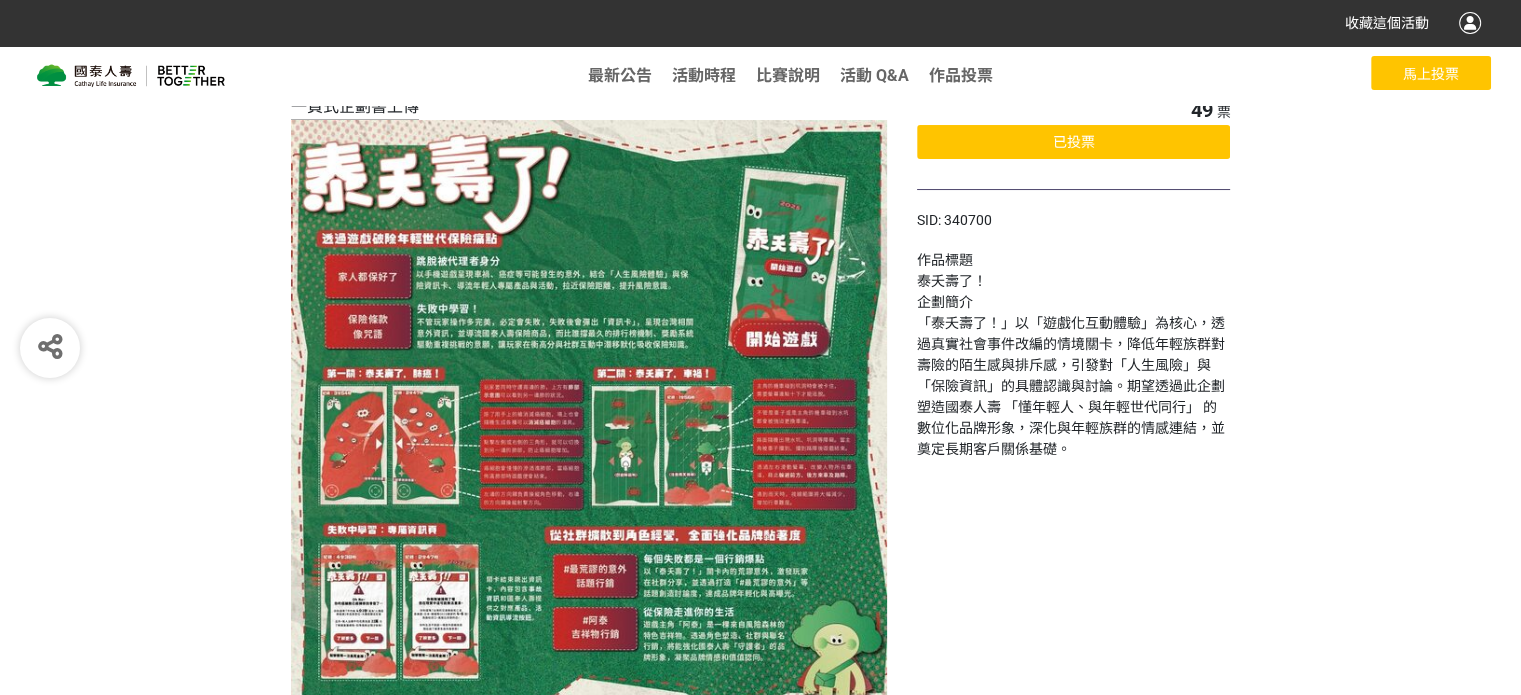 scroll, scrollTop: 0, scrollLeft: 0, axis: both 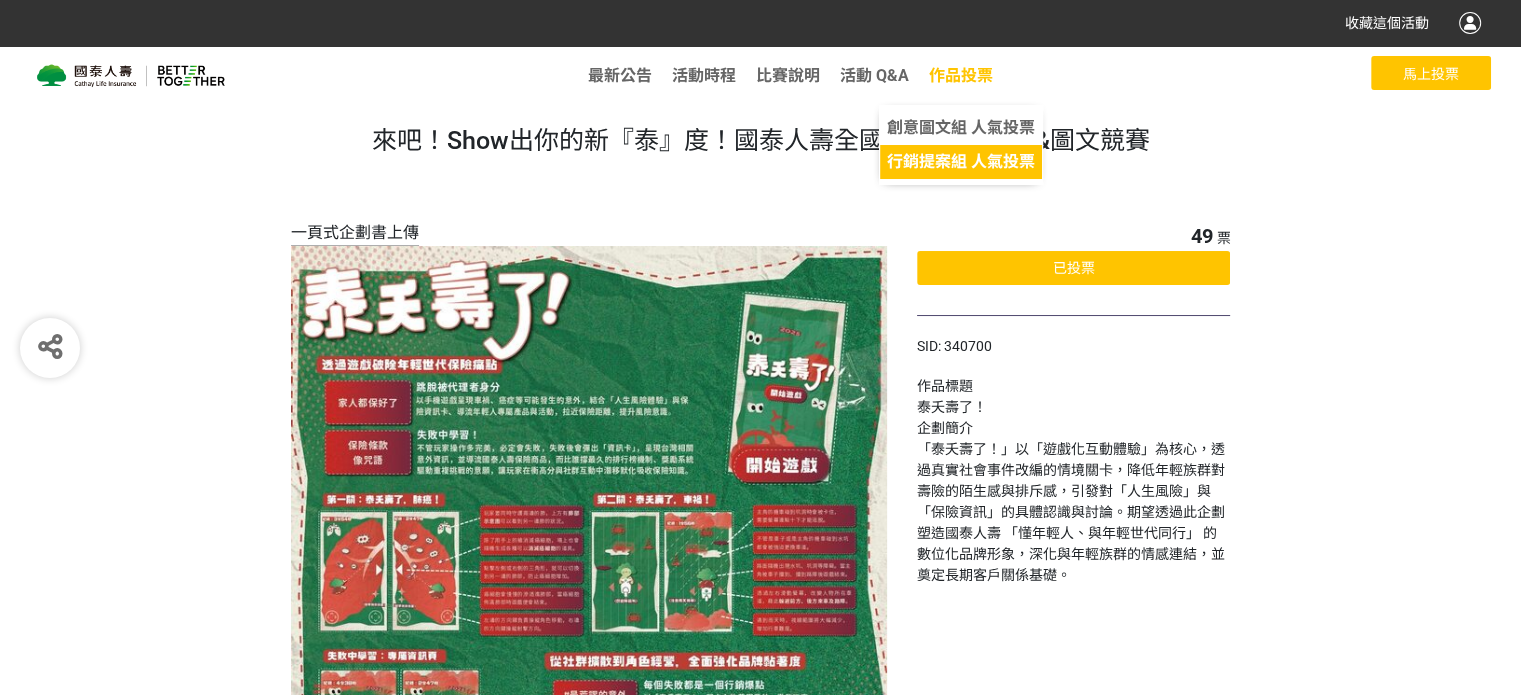 click on "行銷提案組 人氣投票" at bounding box center (961, 161) 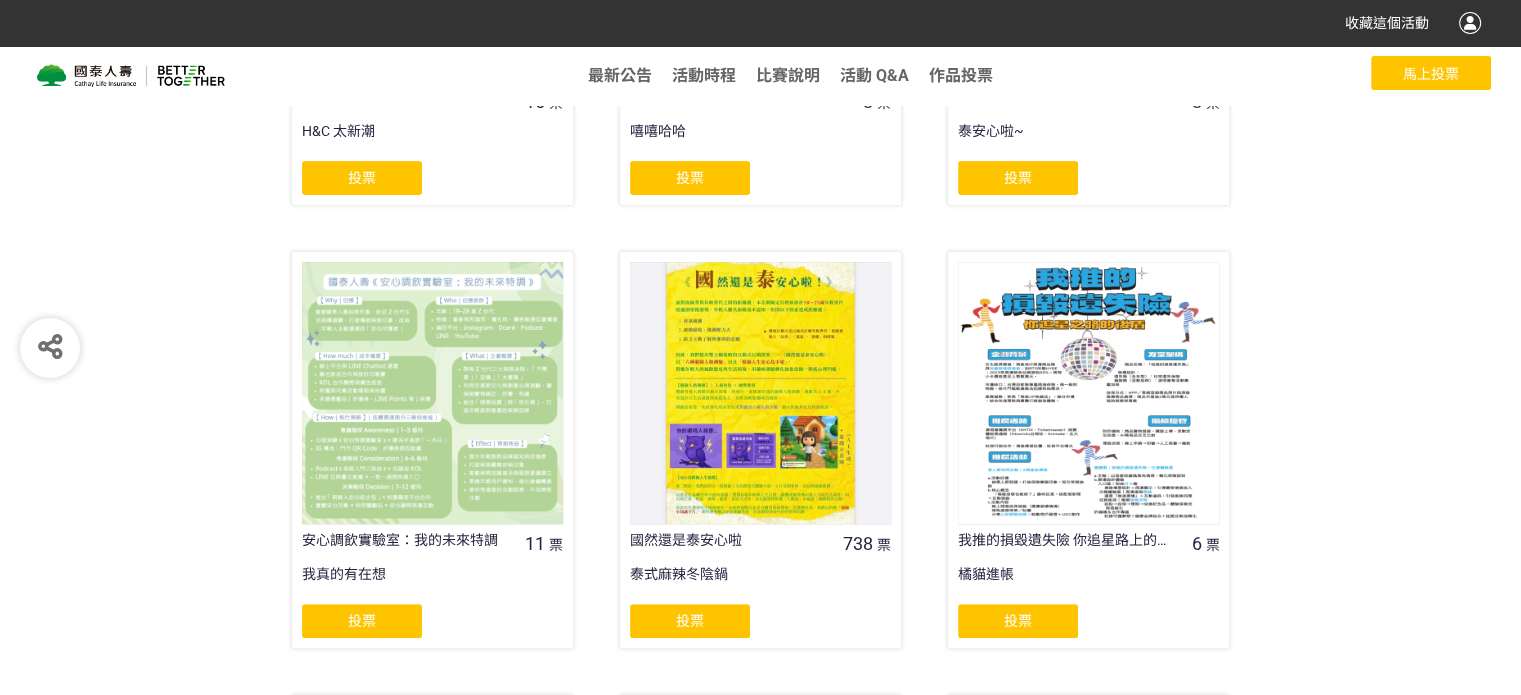 scroll, scrollTop: 700, scrollLeft: 0, axis: vertical 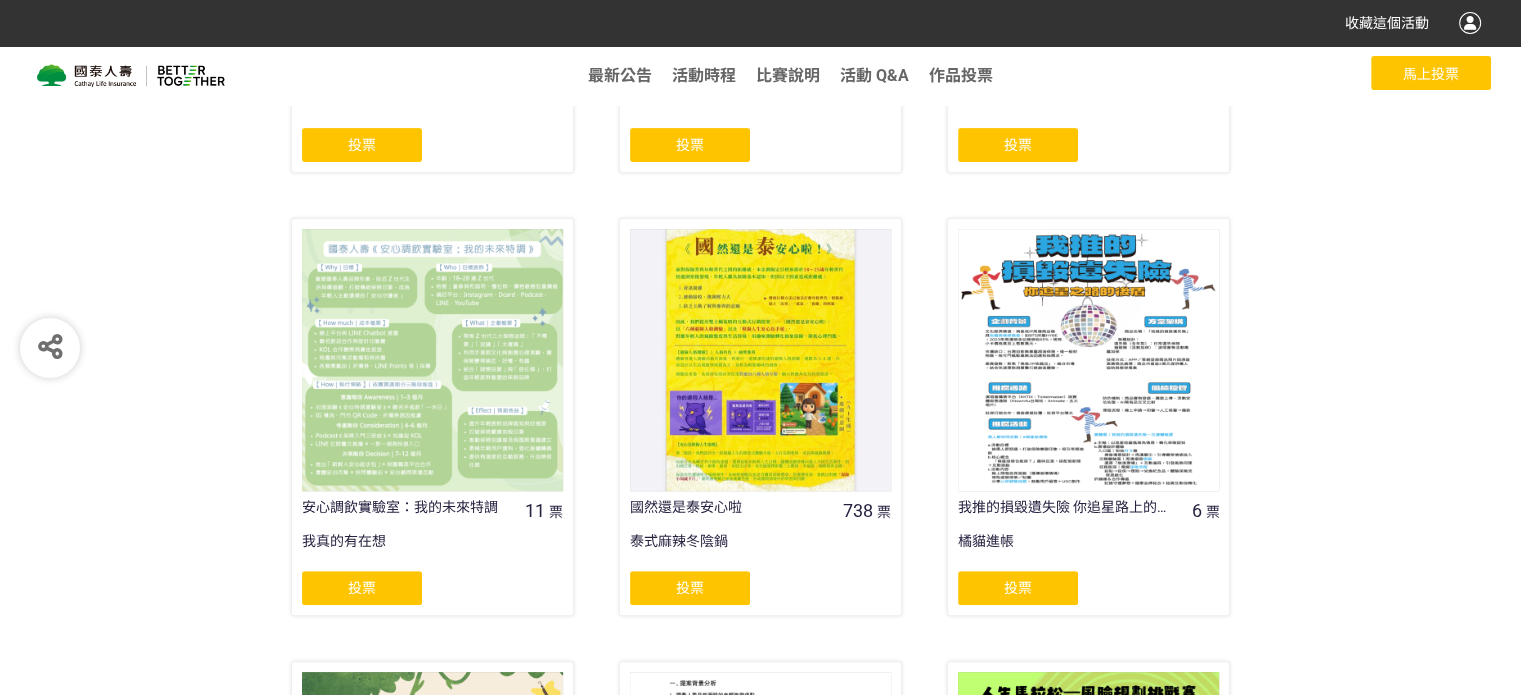click at bounding box center (760, 359) 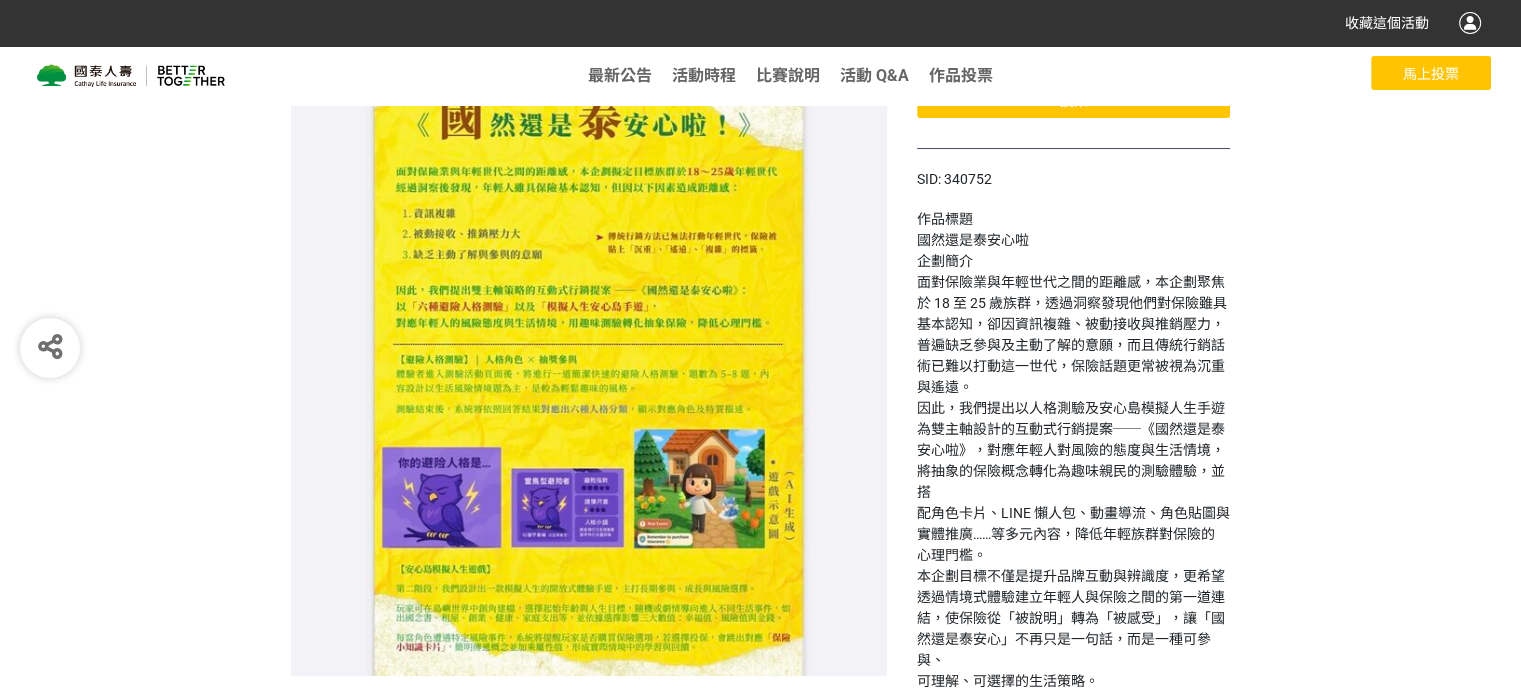 scroll, scrollTop: 200, scrollLeft: 0, axis: vertical 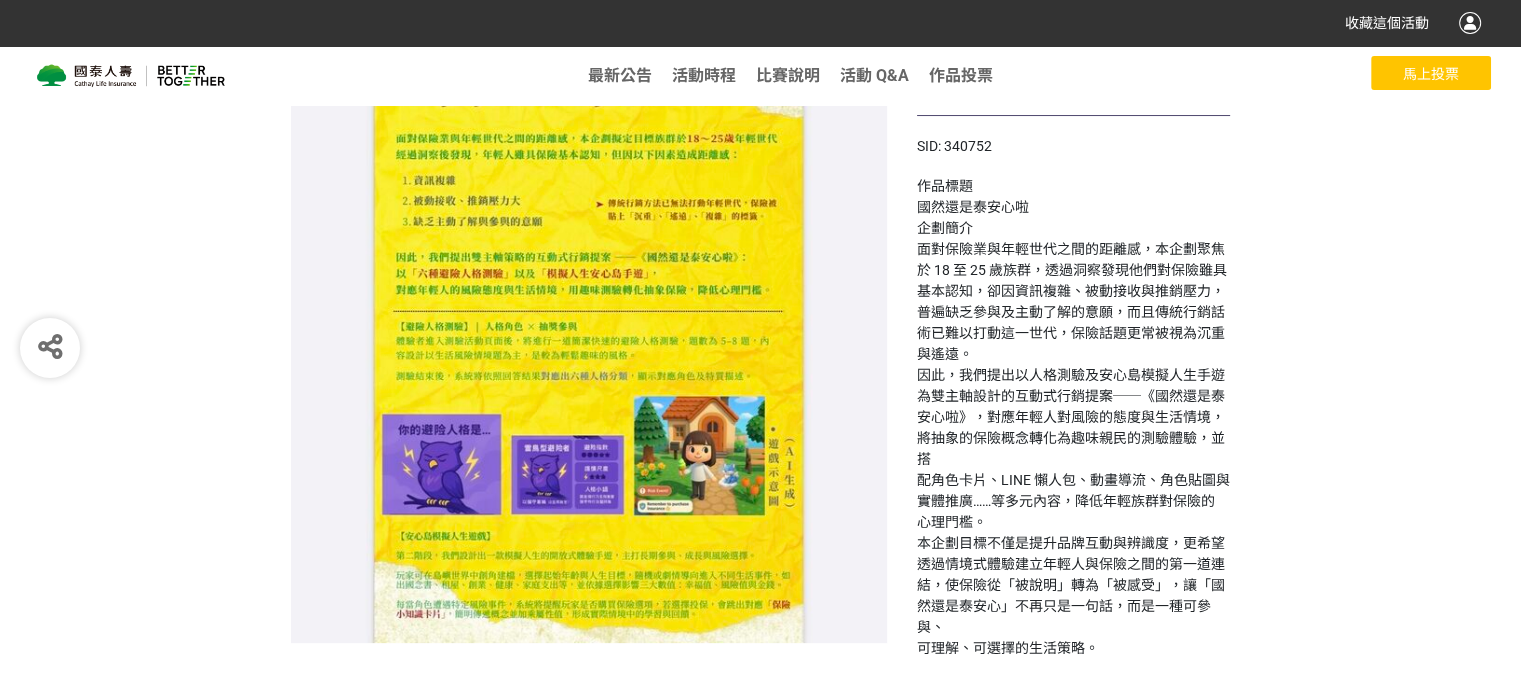 select on "13115" 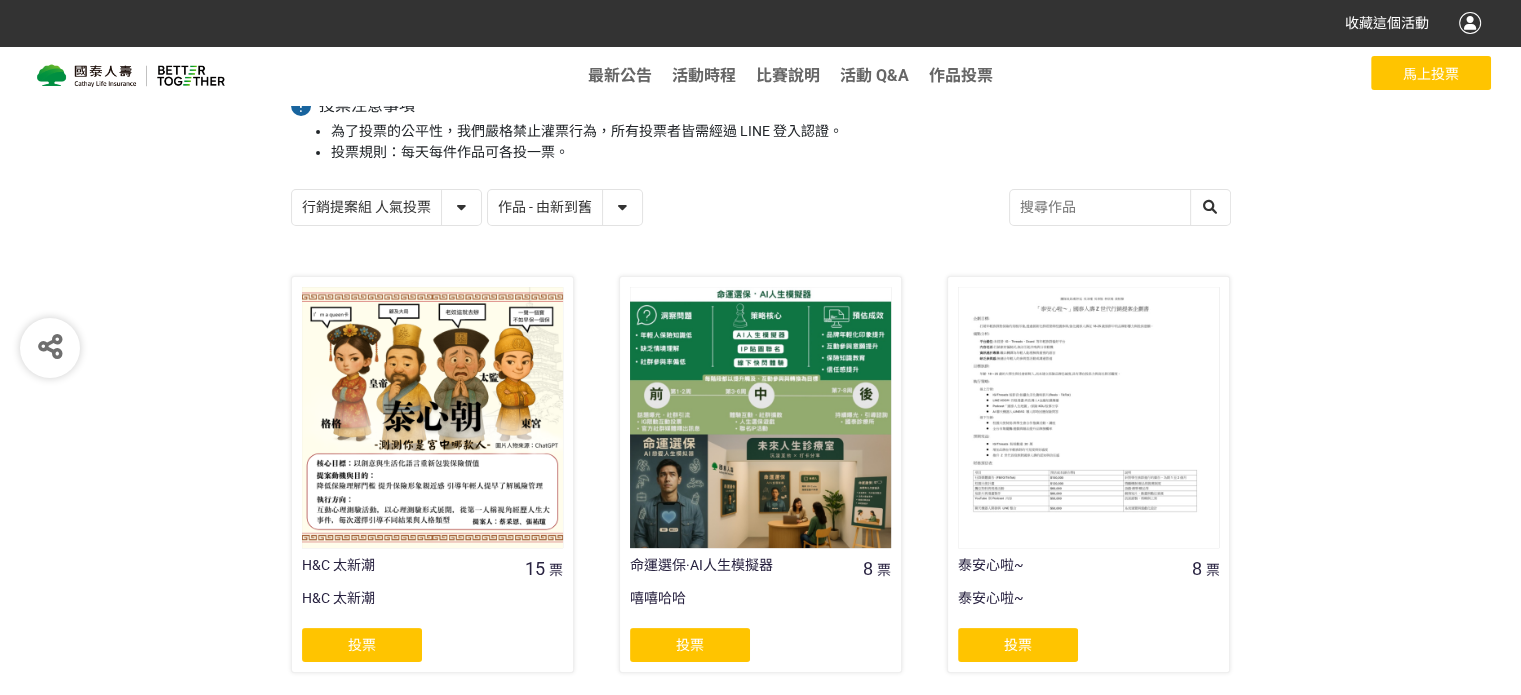 scroll, scrollTop: 0, scrollLeft: 0, axis: both 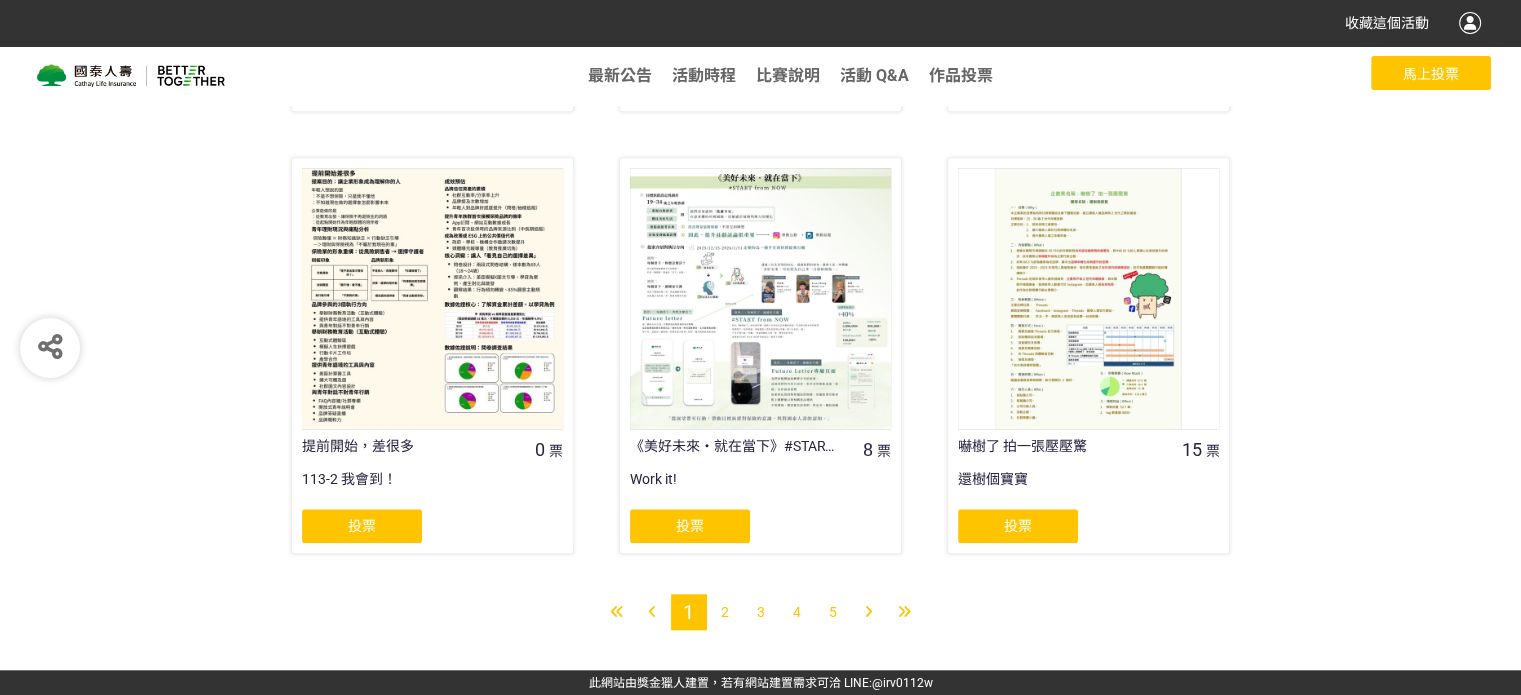 click on "2" at bounding box center [725, 612] 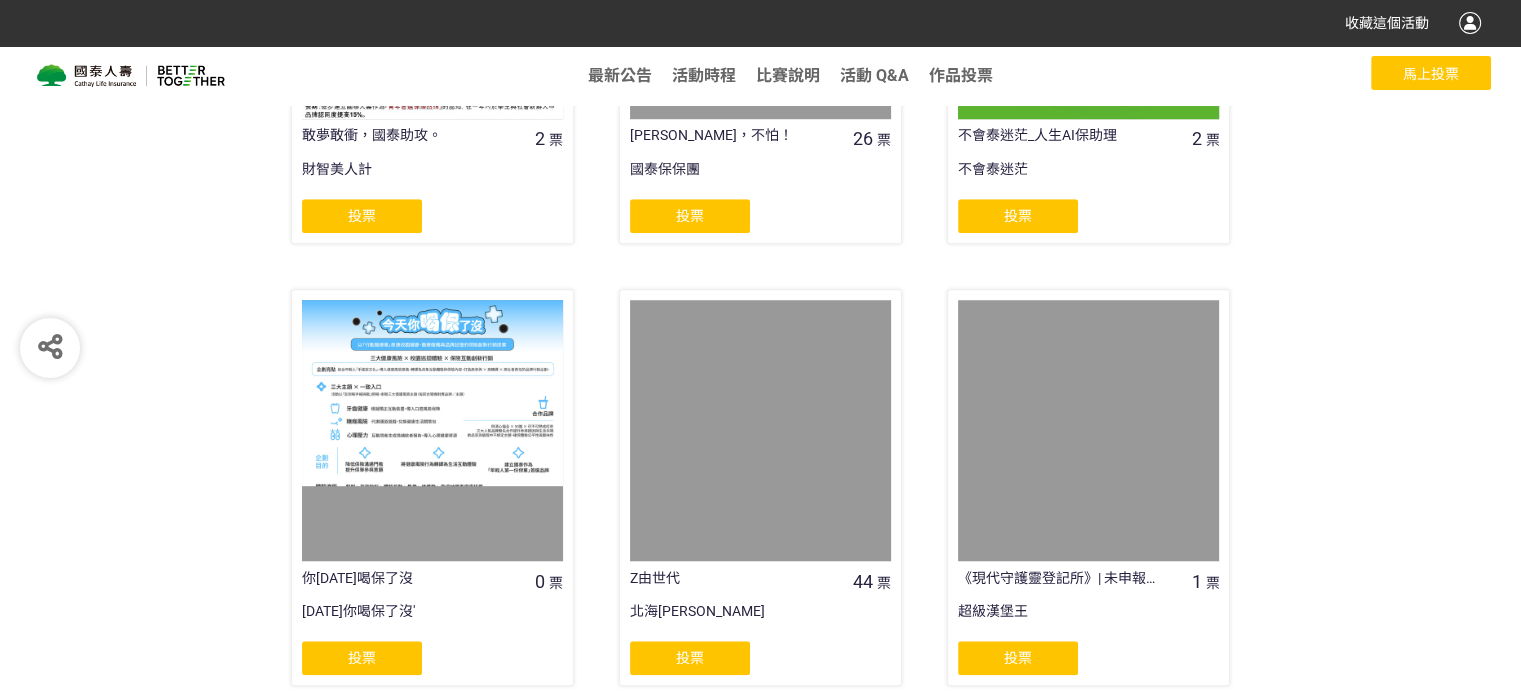 scroll, scrollTop: 1600, scrollLeft: 0, axis: vertical 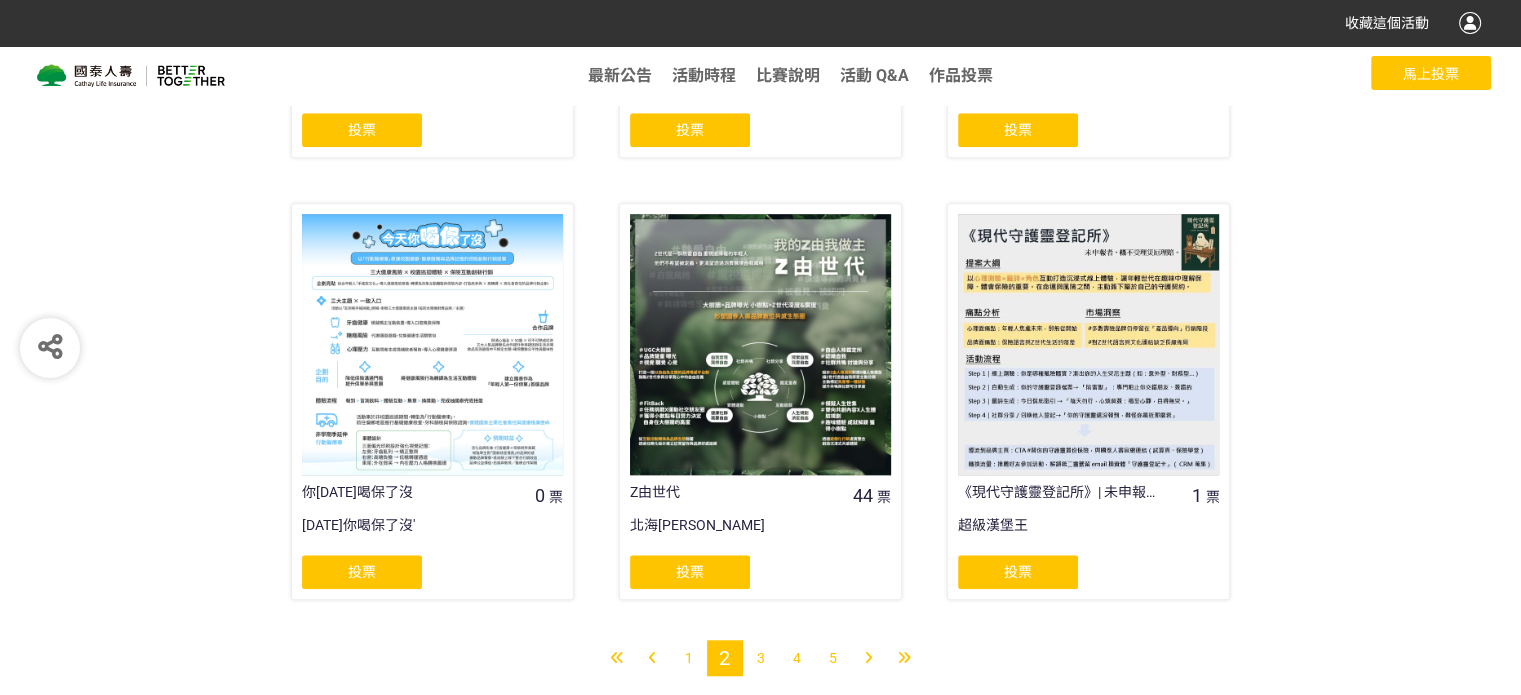 click on "3" at bounding box center [761, 658] 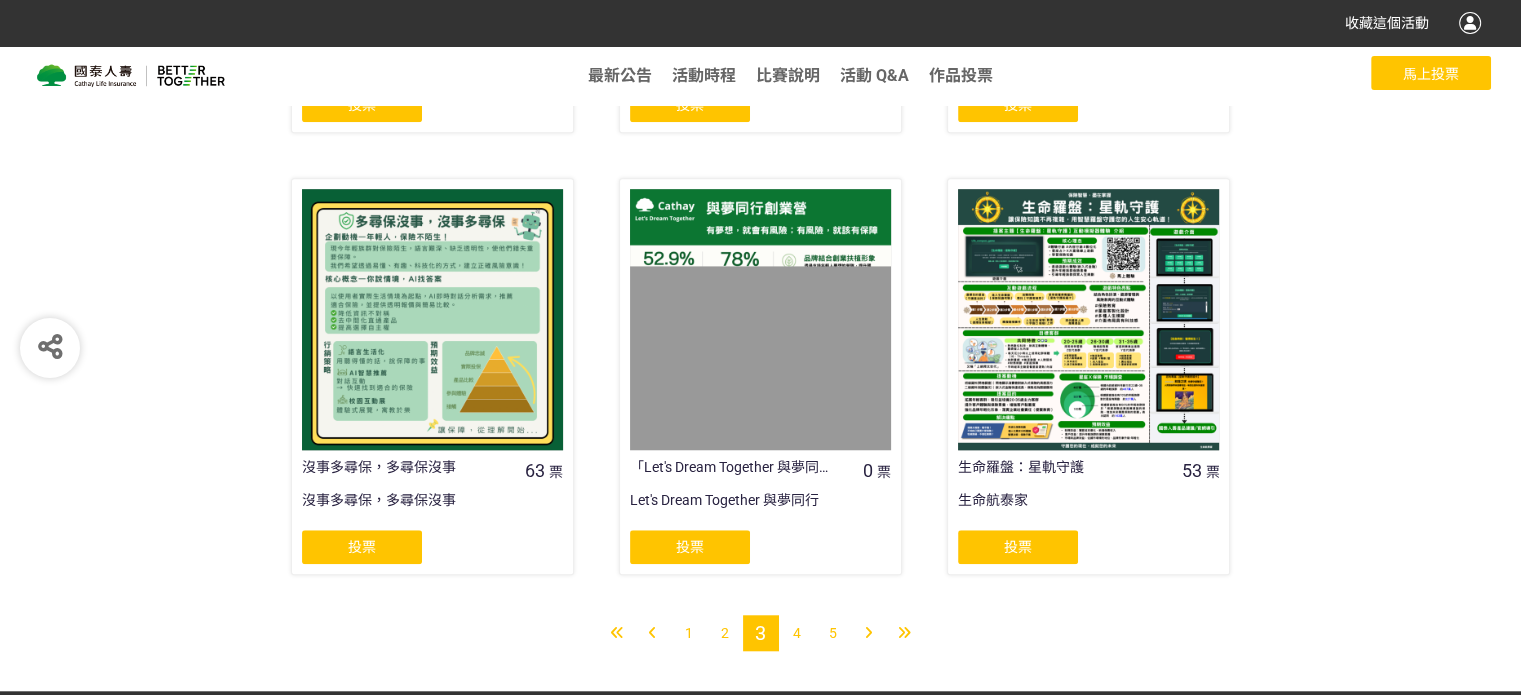 scroll, scrollTop: 1646, scrollLeft: 0, axis: vertical 